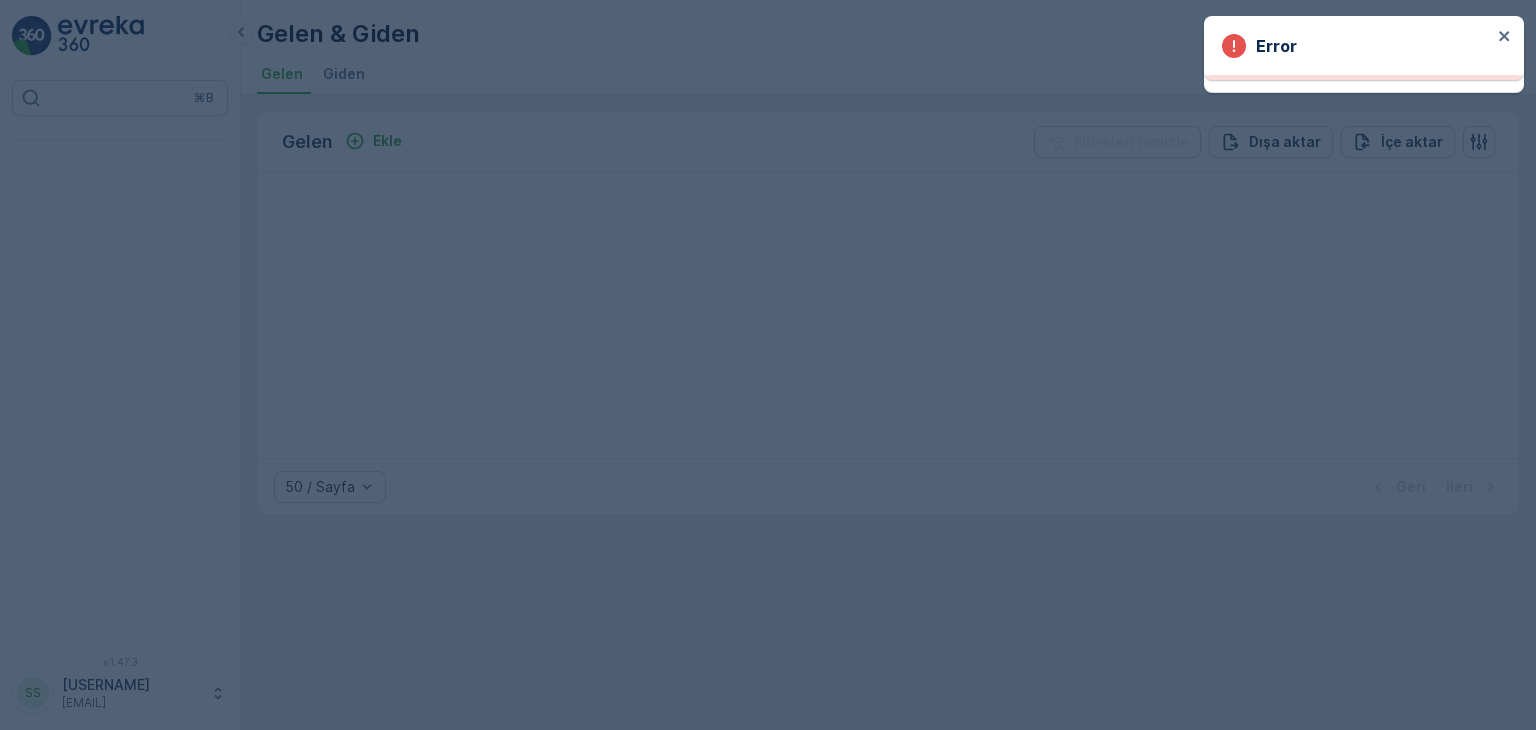 scroll, scrollTop: 0, scrollLeft: 0, axis: both 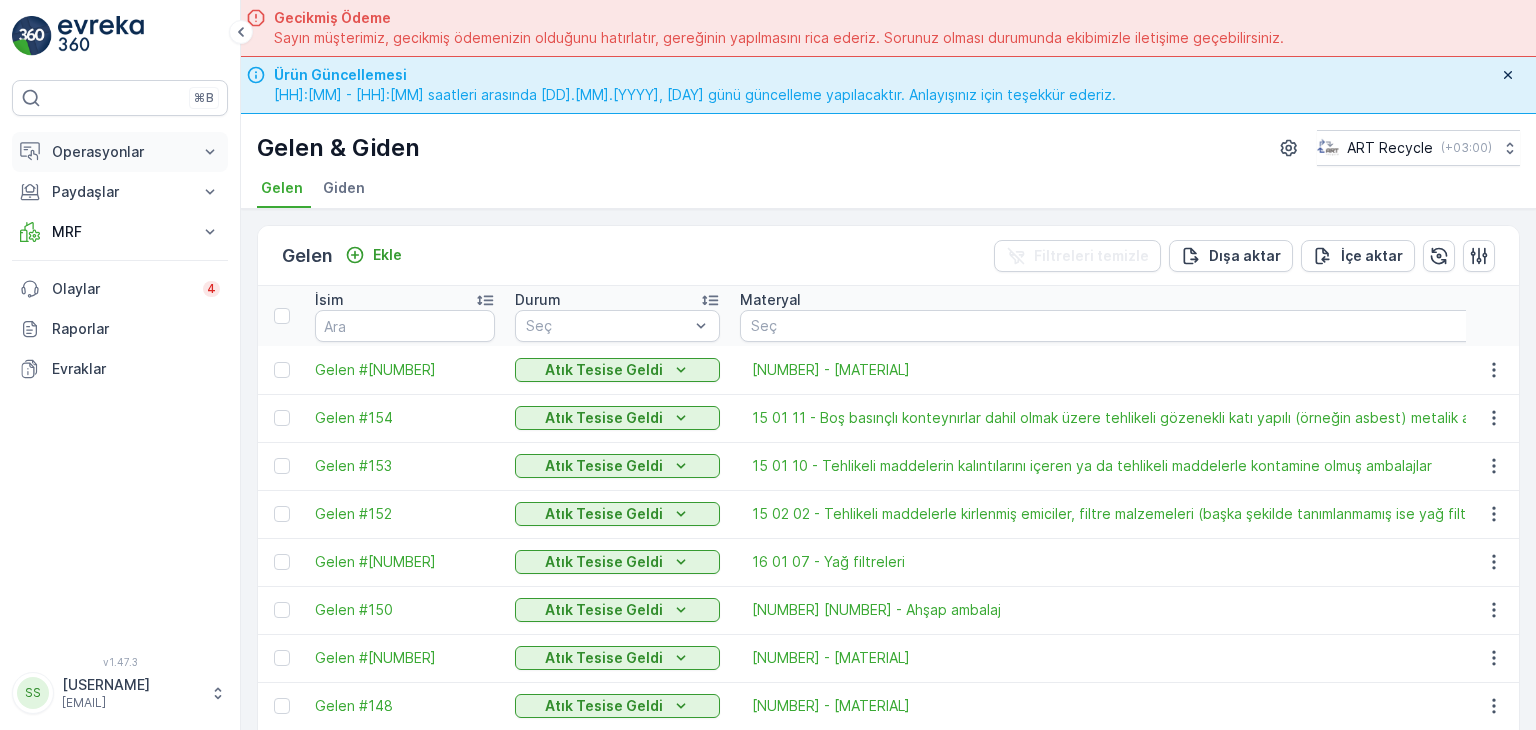 click on "Operasyonlar" at bounding box center [120, 152] 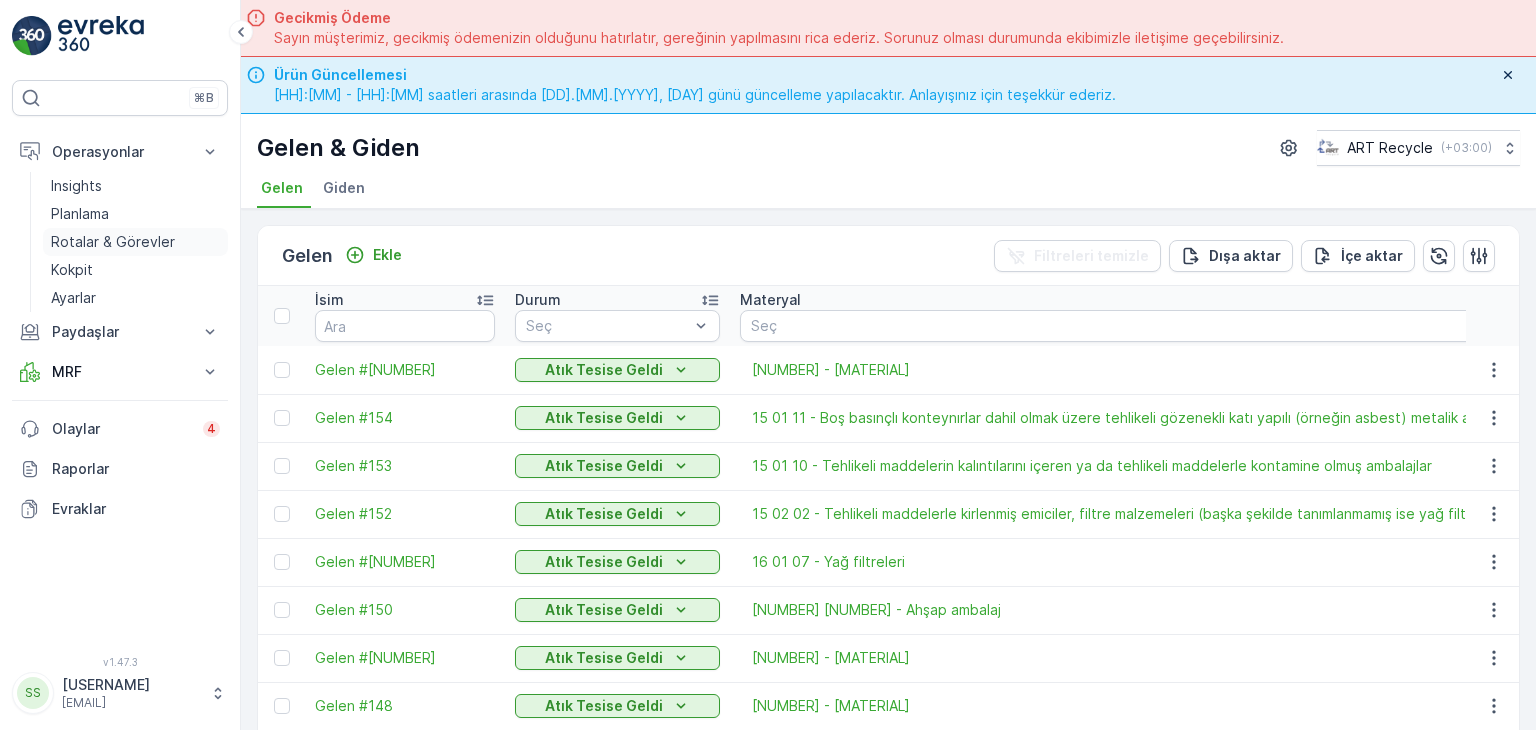 click on "Rotalar & Görevler" at bounding box center [113, 242] 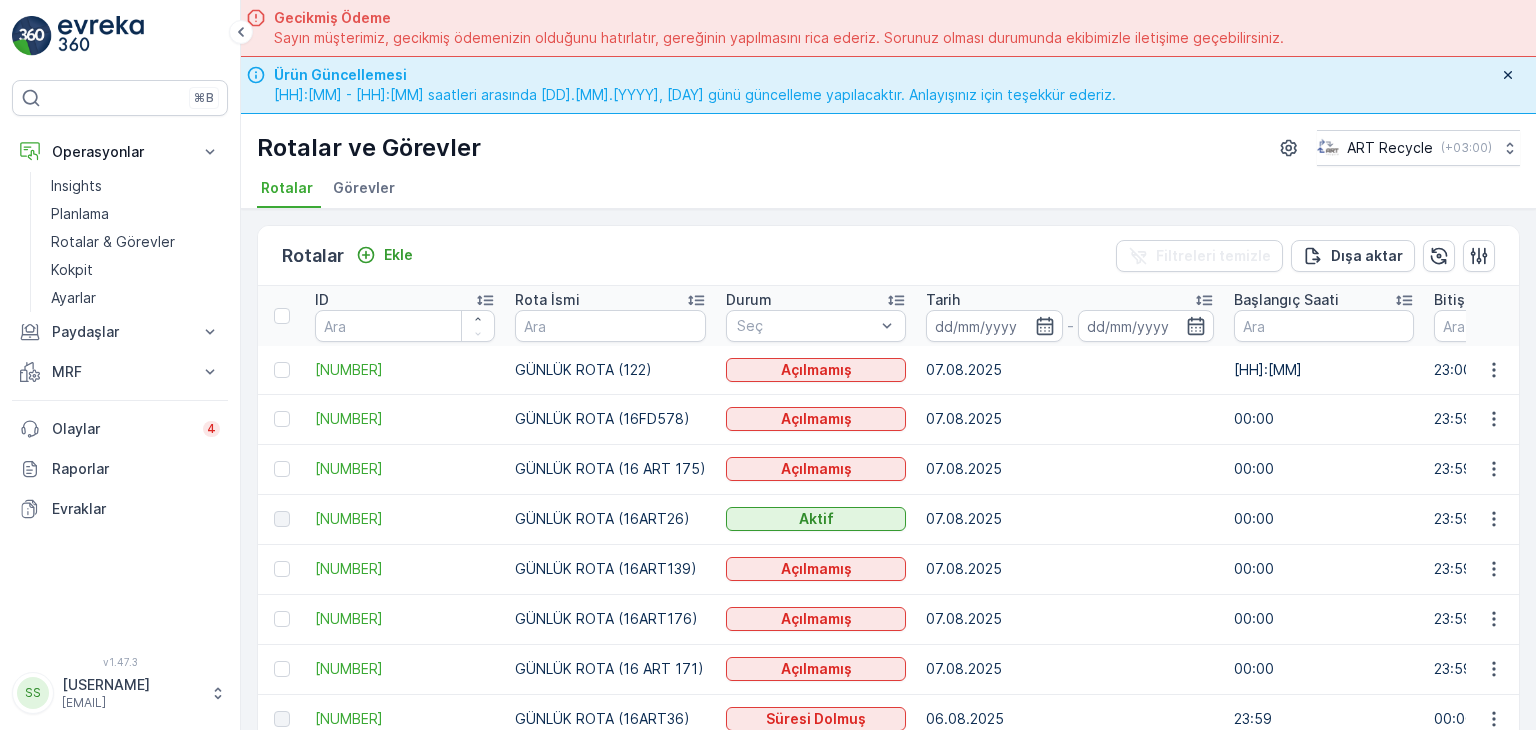 click on "Görevler" at bounding box center (366, 191) 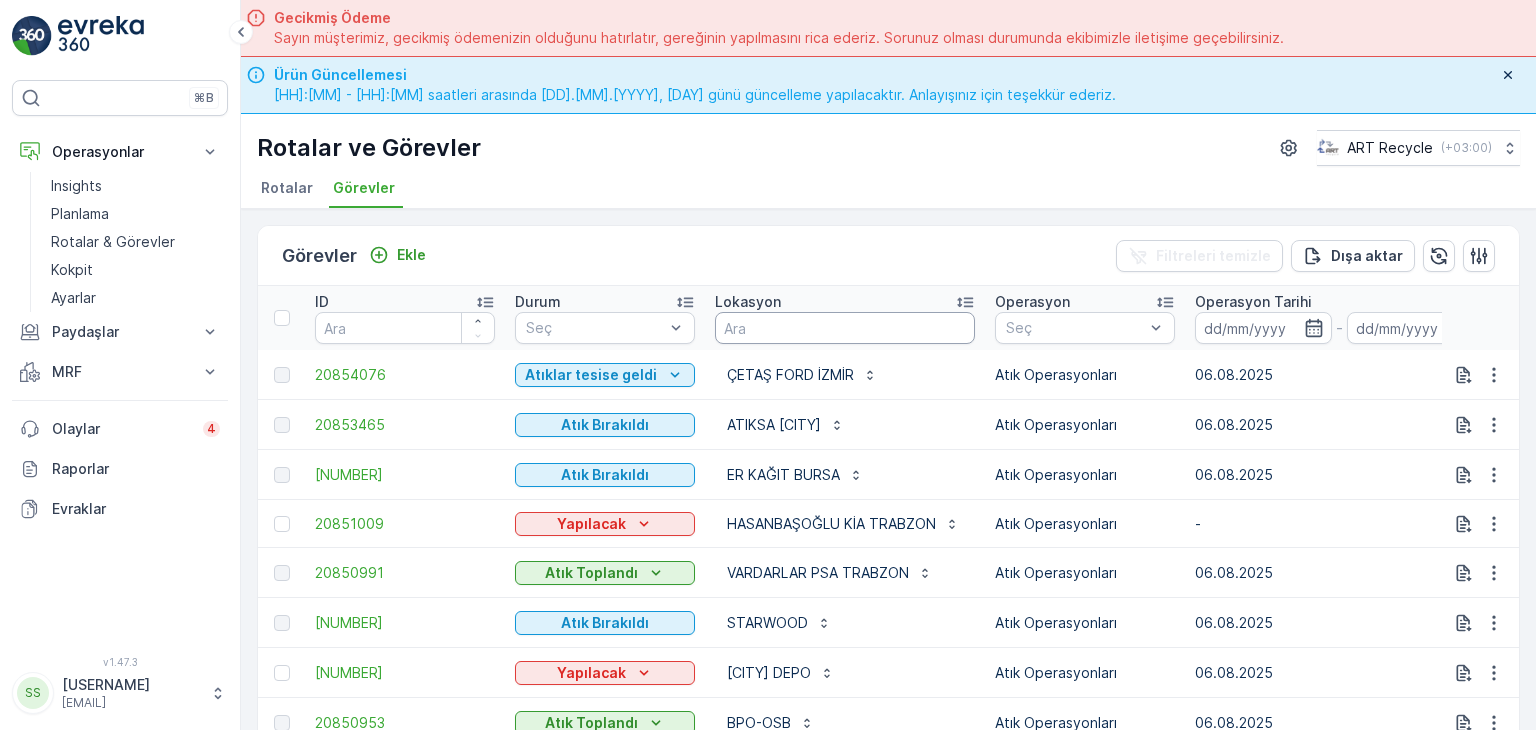 click at bounding box center (845, 328) 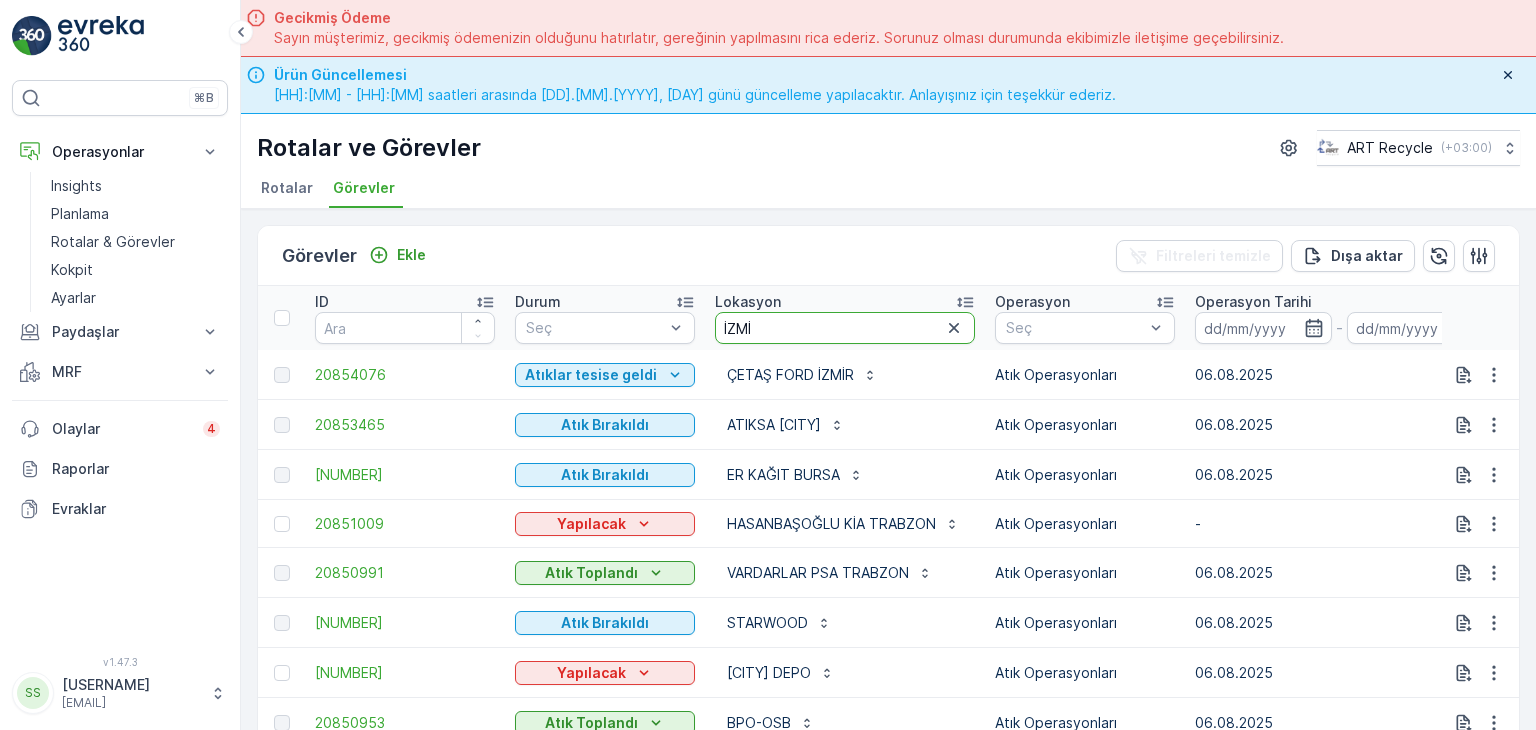 type on "[CITY]" 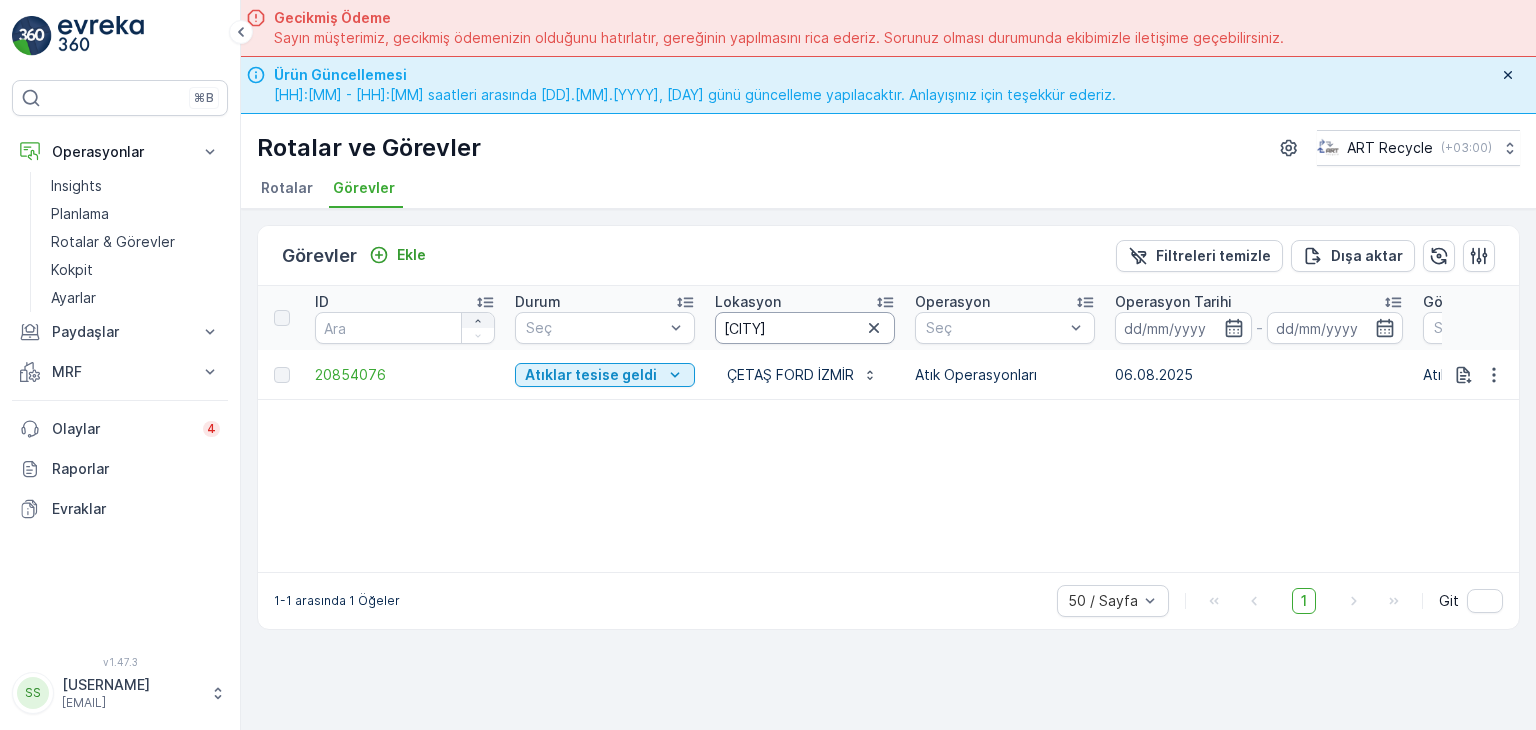 drag, startPoint x: 793, startPoint y: 321, endPoint x: 473, endPoint y: 325, distance: 320.025 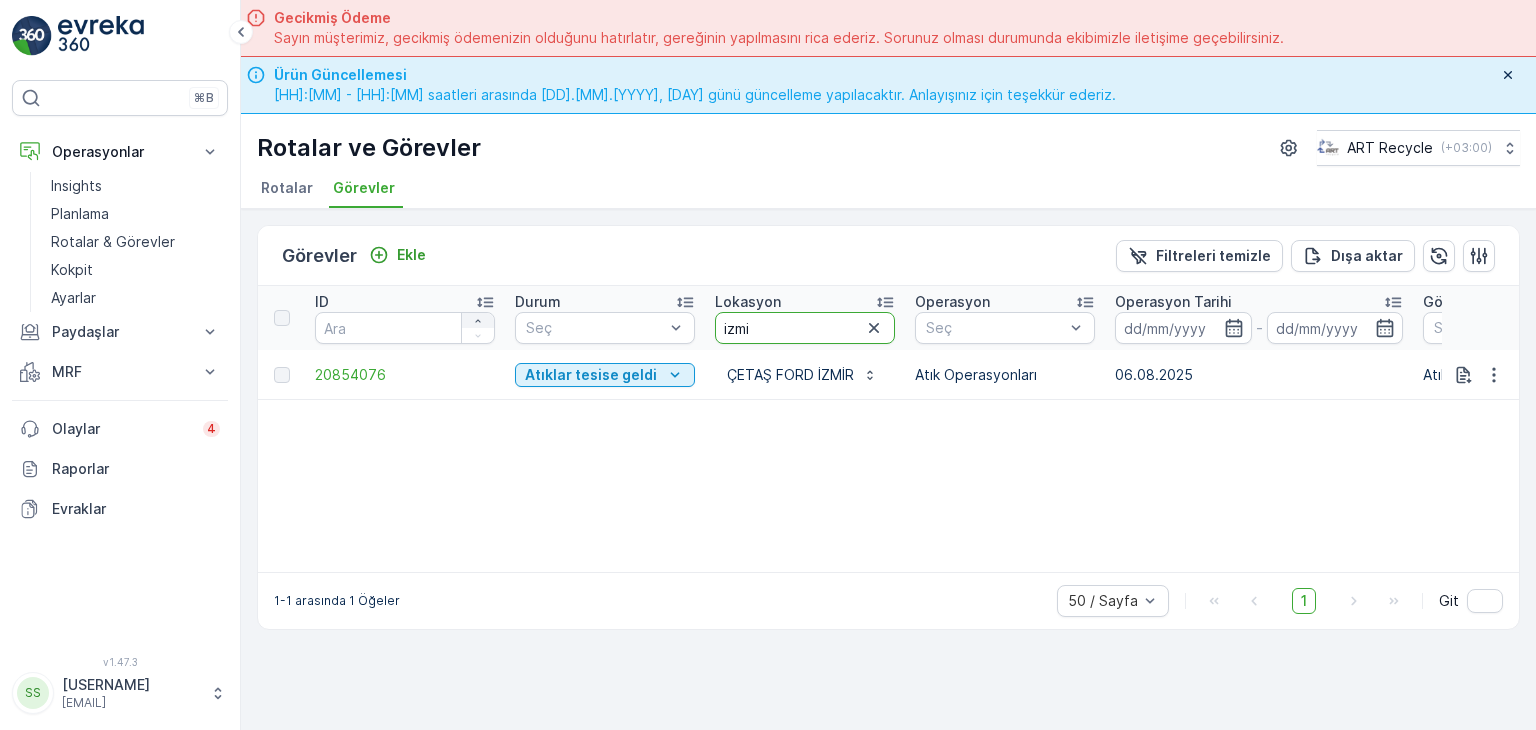 type on "izmir" 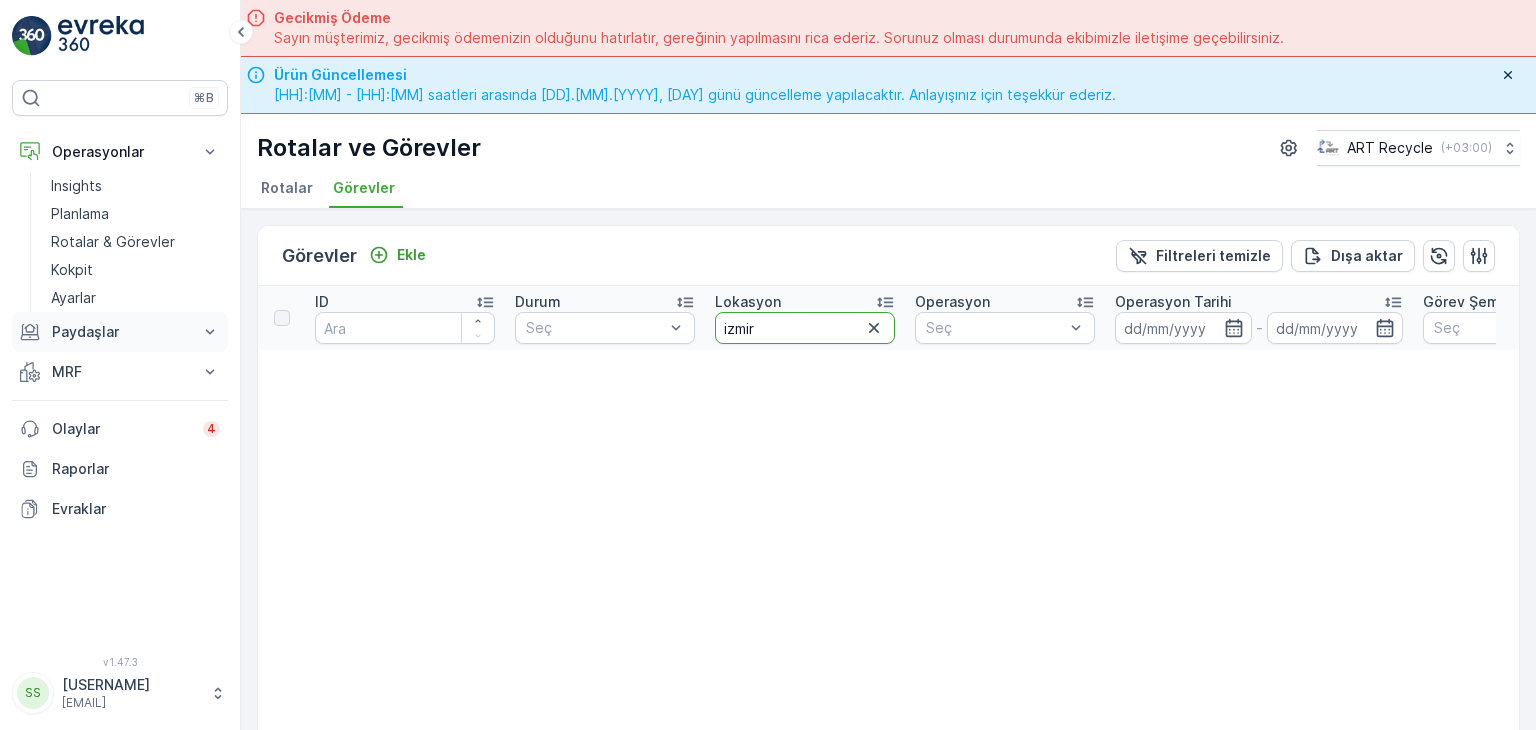 drag, startPoint x: 108, startPoint y: 330, endPoint x: 93, endPoint y: 332, distance: 15.132746 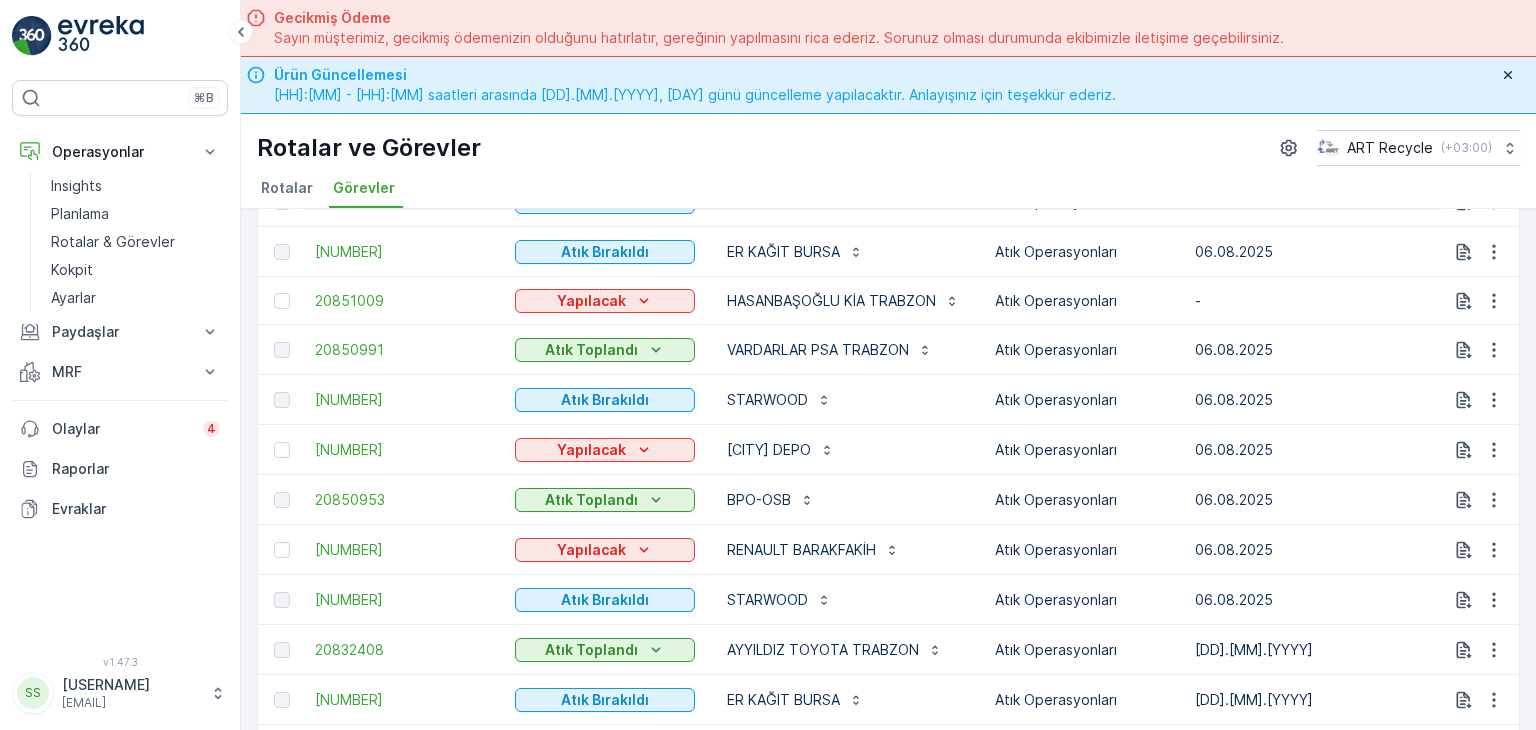 scroll, scrollTop: 0, scrollLeft: 0, axis: both 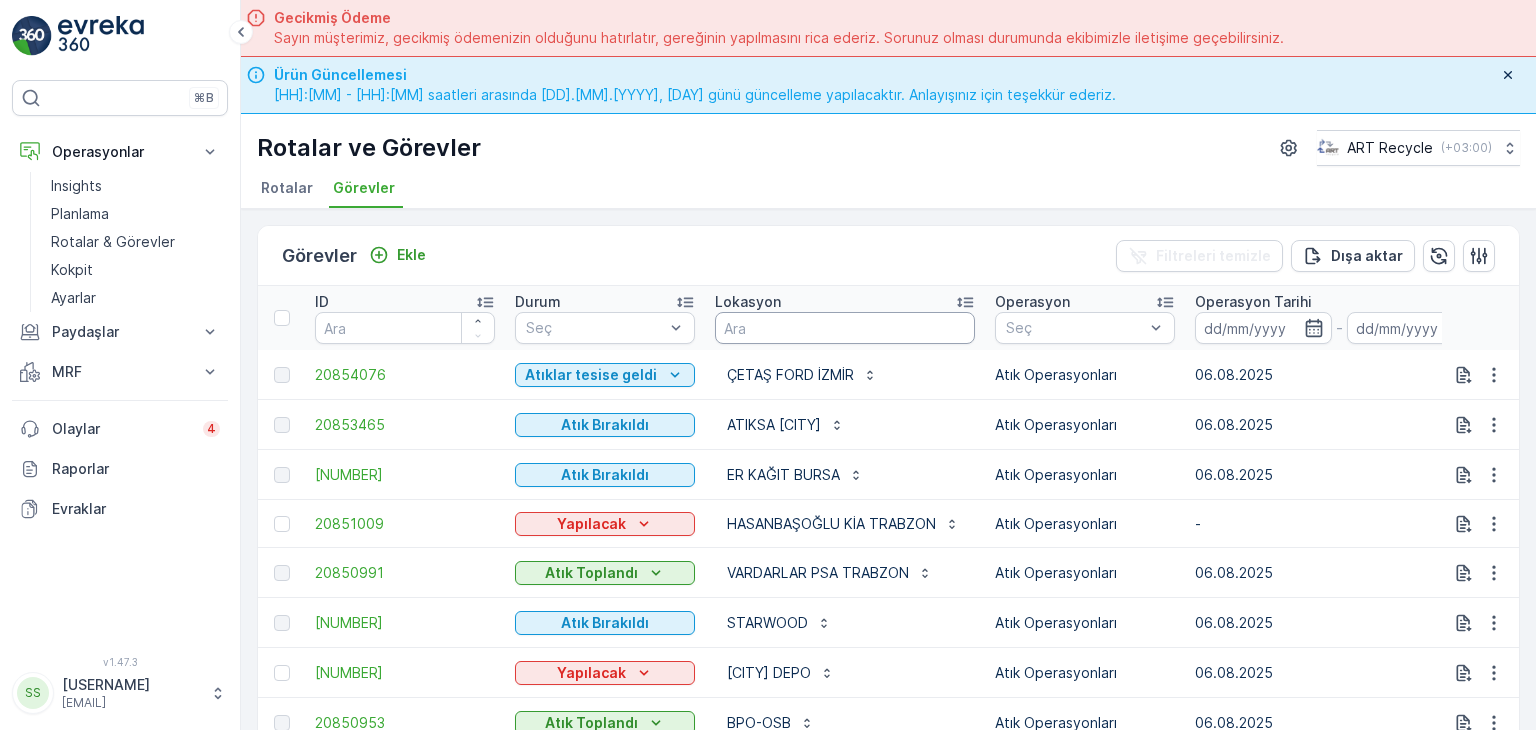 click at bounding box center (845, 328) 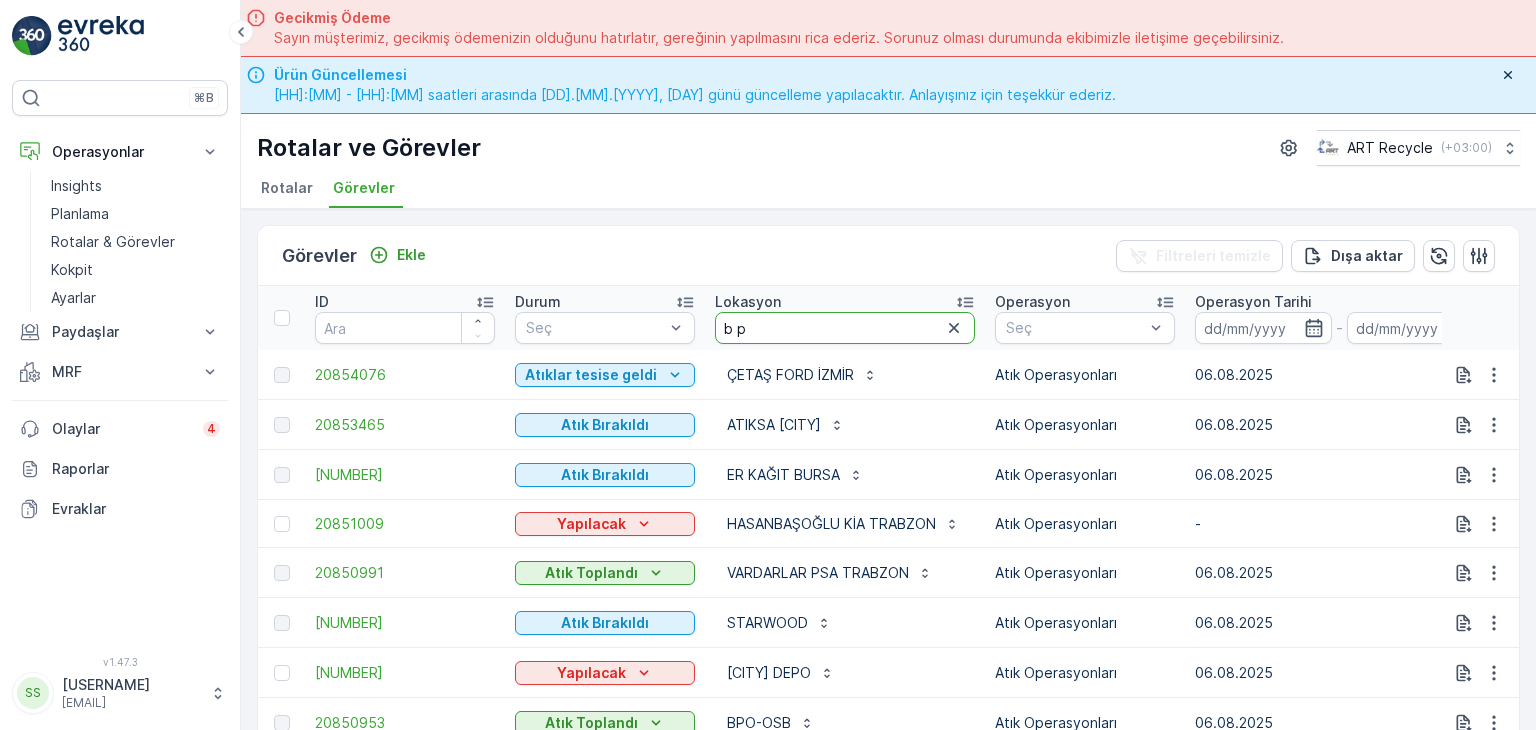 type on "b pl" 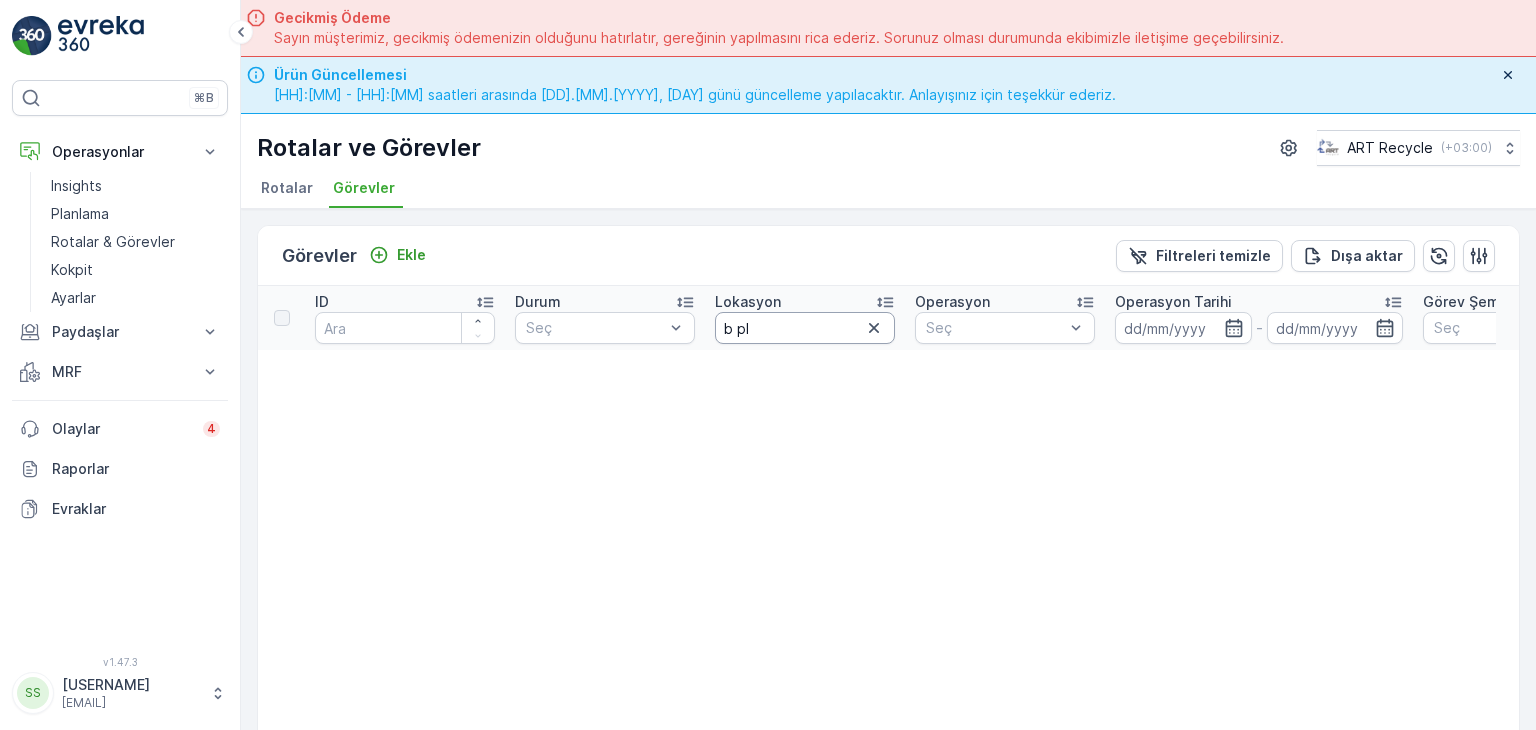 click on "[ID] [STATUS] [SELECT] [LOCATION] [BP] [OPERATION] [SELECT] [OPERATION] [DATE] - [TASK] [SELECT] [LAST] [DATE] - [SHIFT] [CREATE] [TIME] - [LOCATION] [HISTORY] [SOURCE] [ROUTE] [REGION]" at bounding box center [1755, 318] 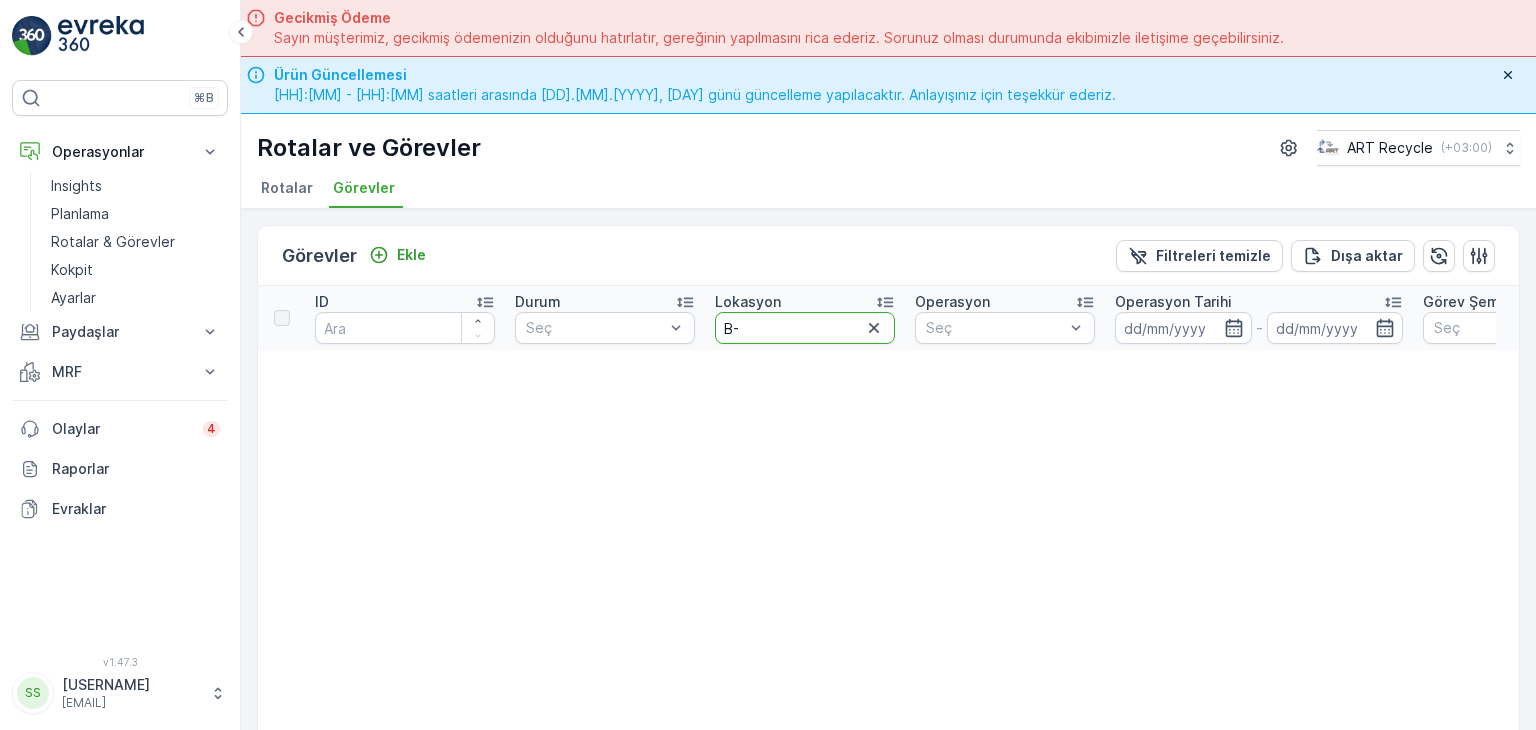 type on "B-P" 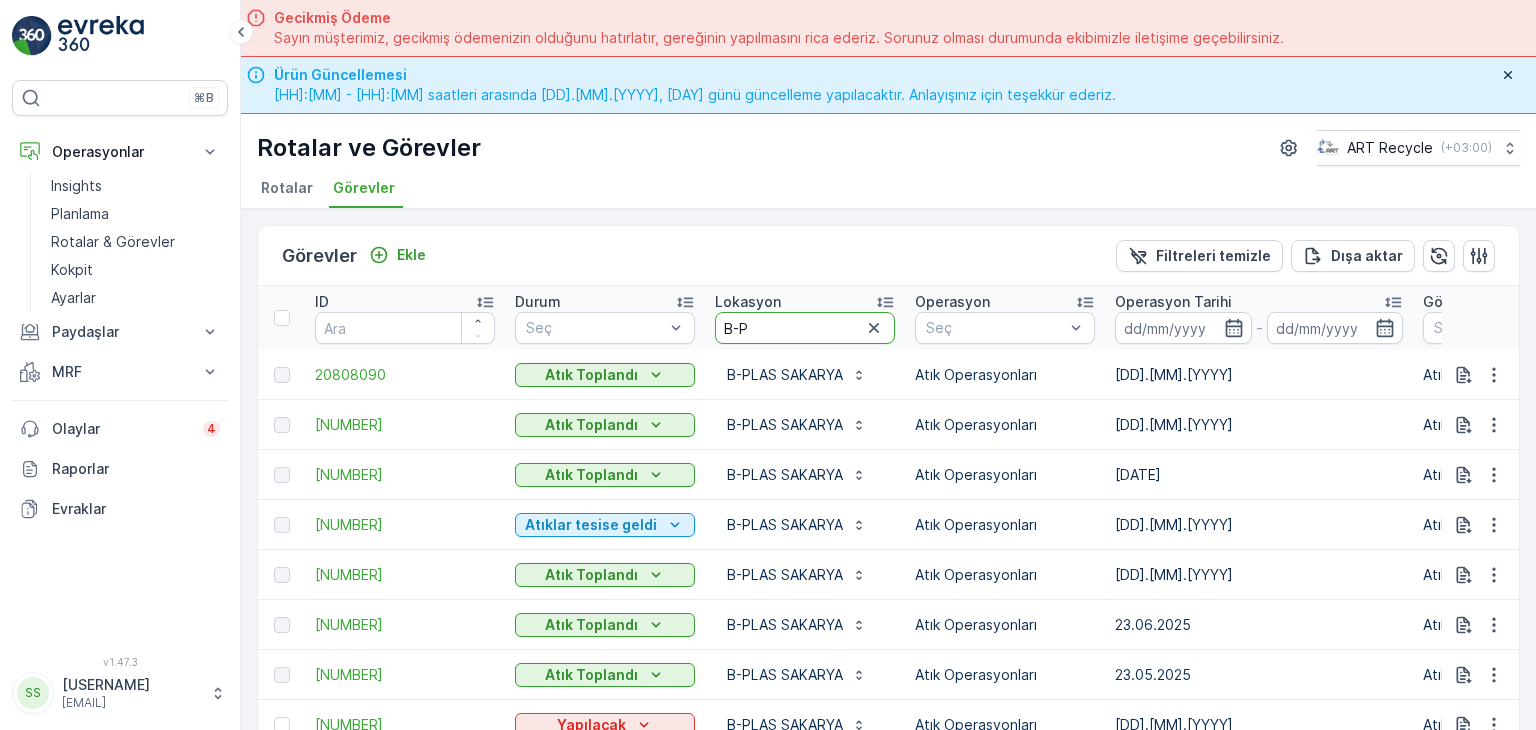 click on "B-P" at bounding box center [805, 328] 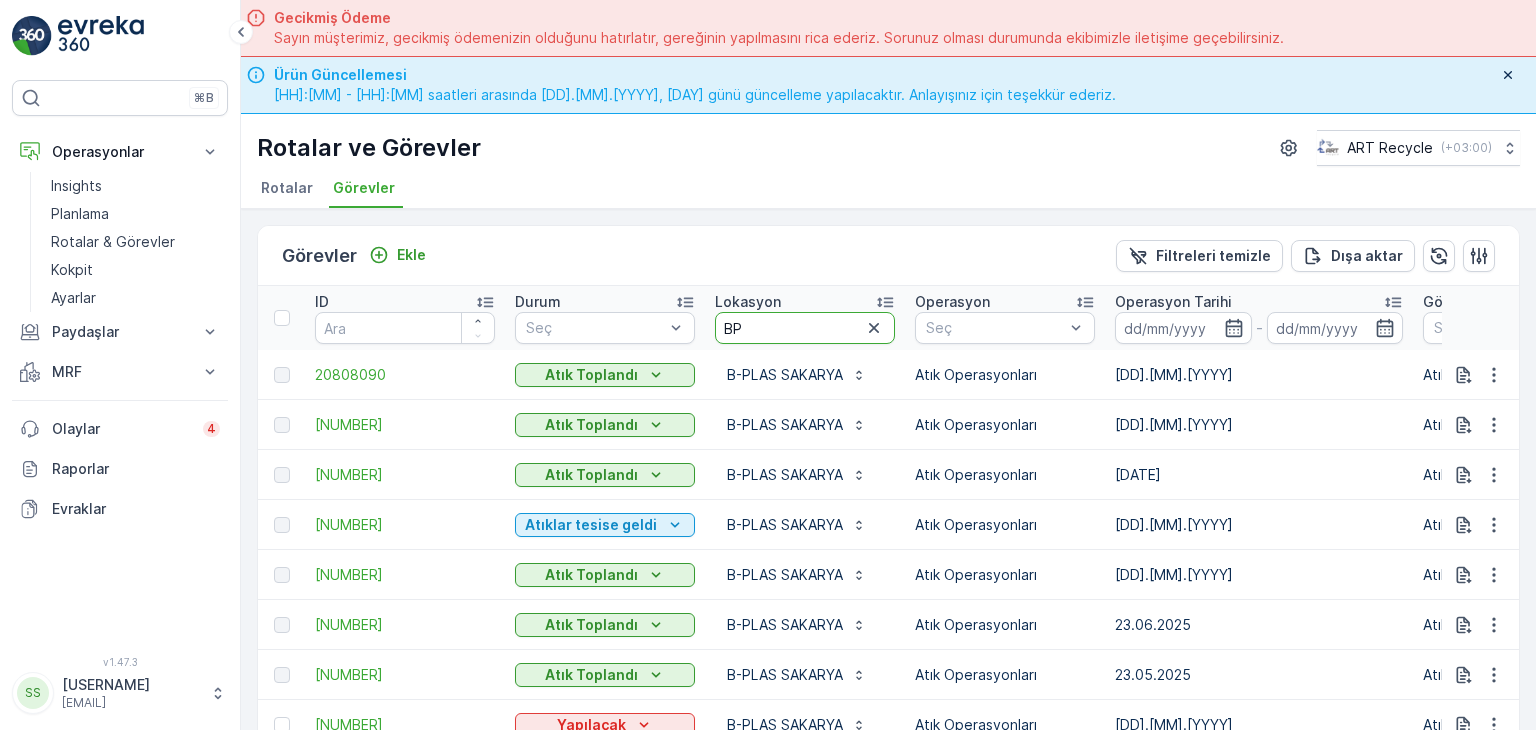 type on "BPL" 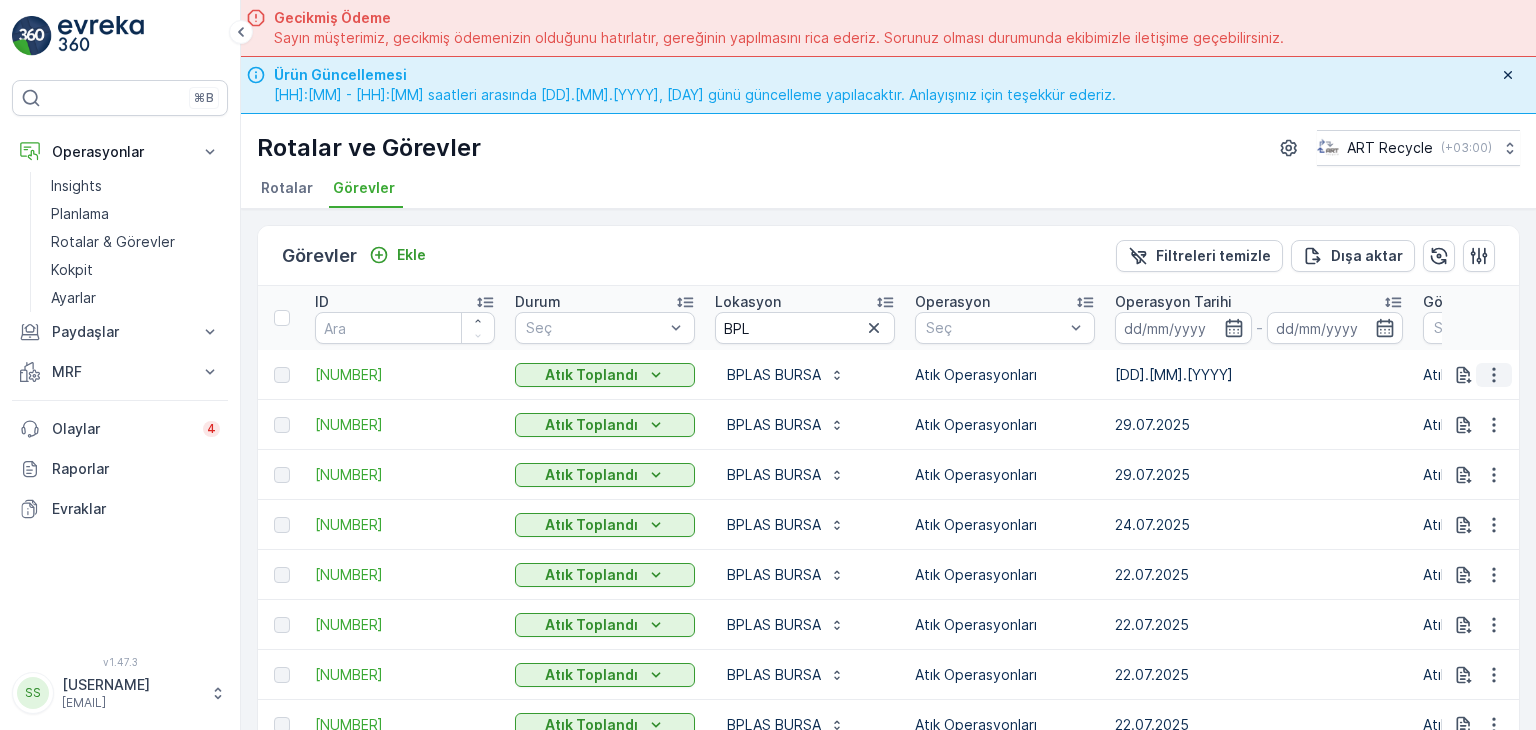 click 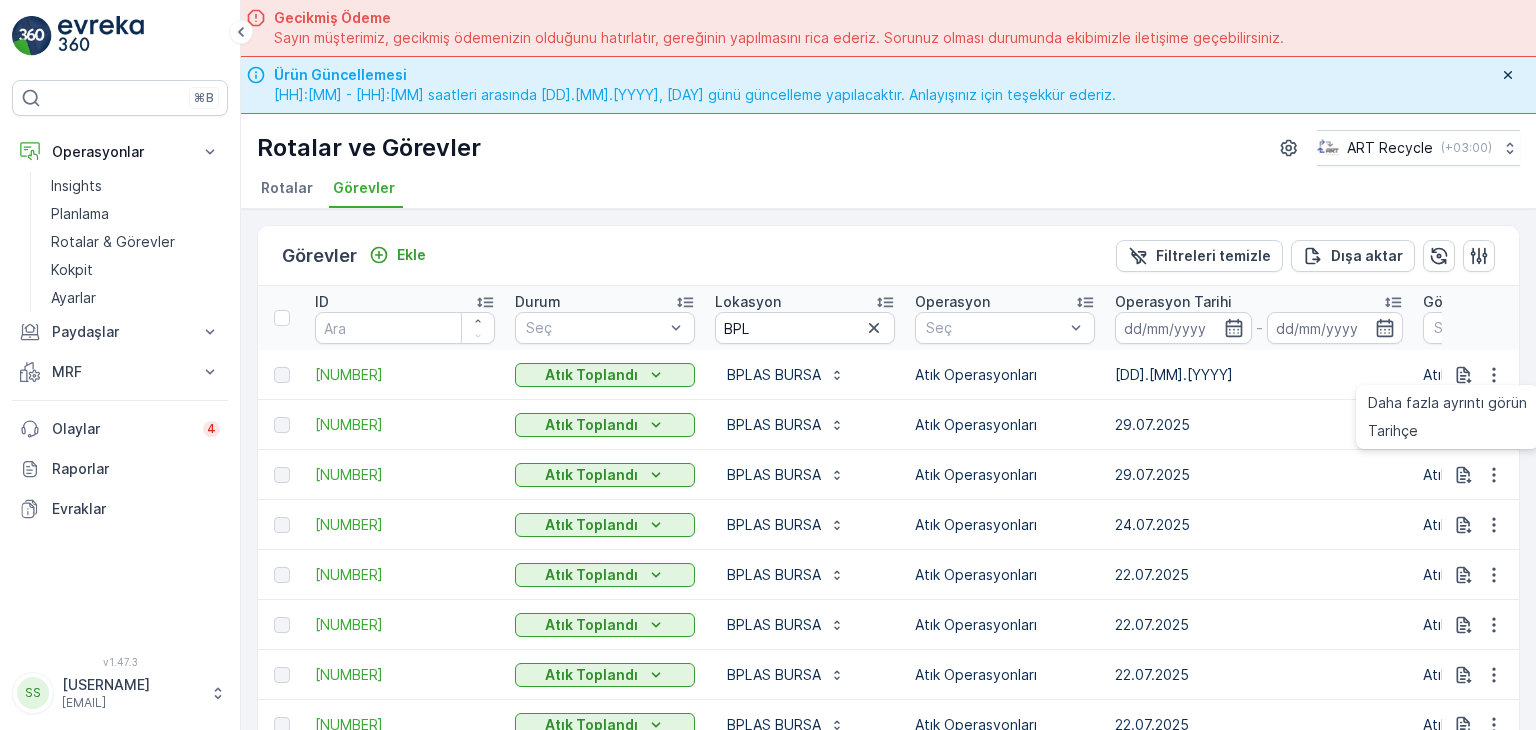 click on "Rotalar" at bounding box center (287, 188) 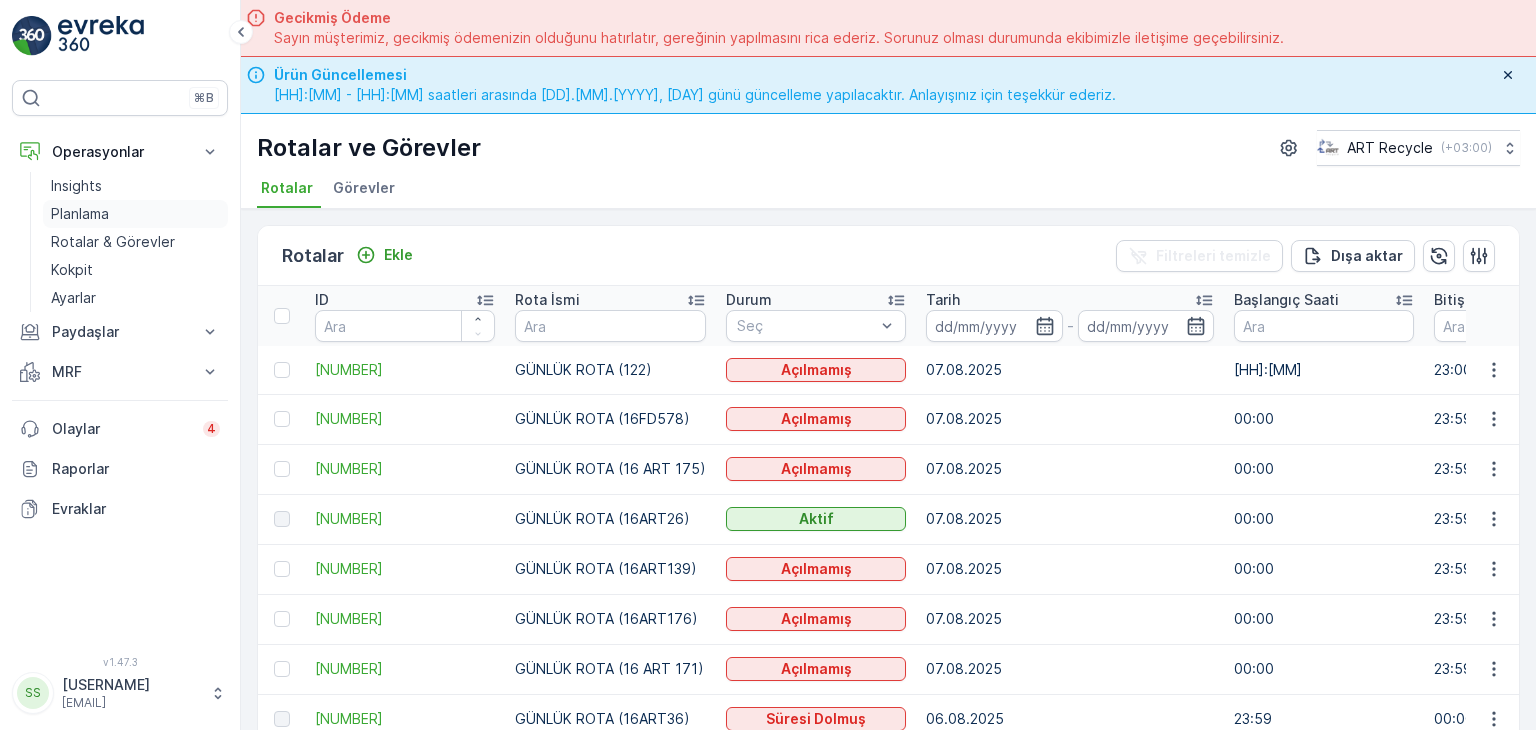 click on "Planlama" at bounding box center [80, 214] 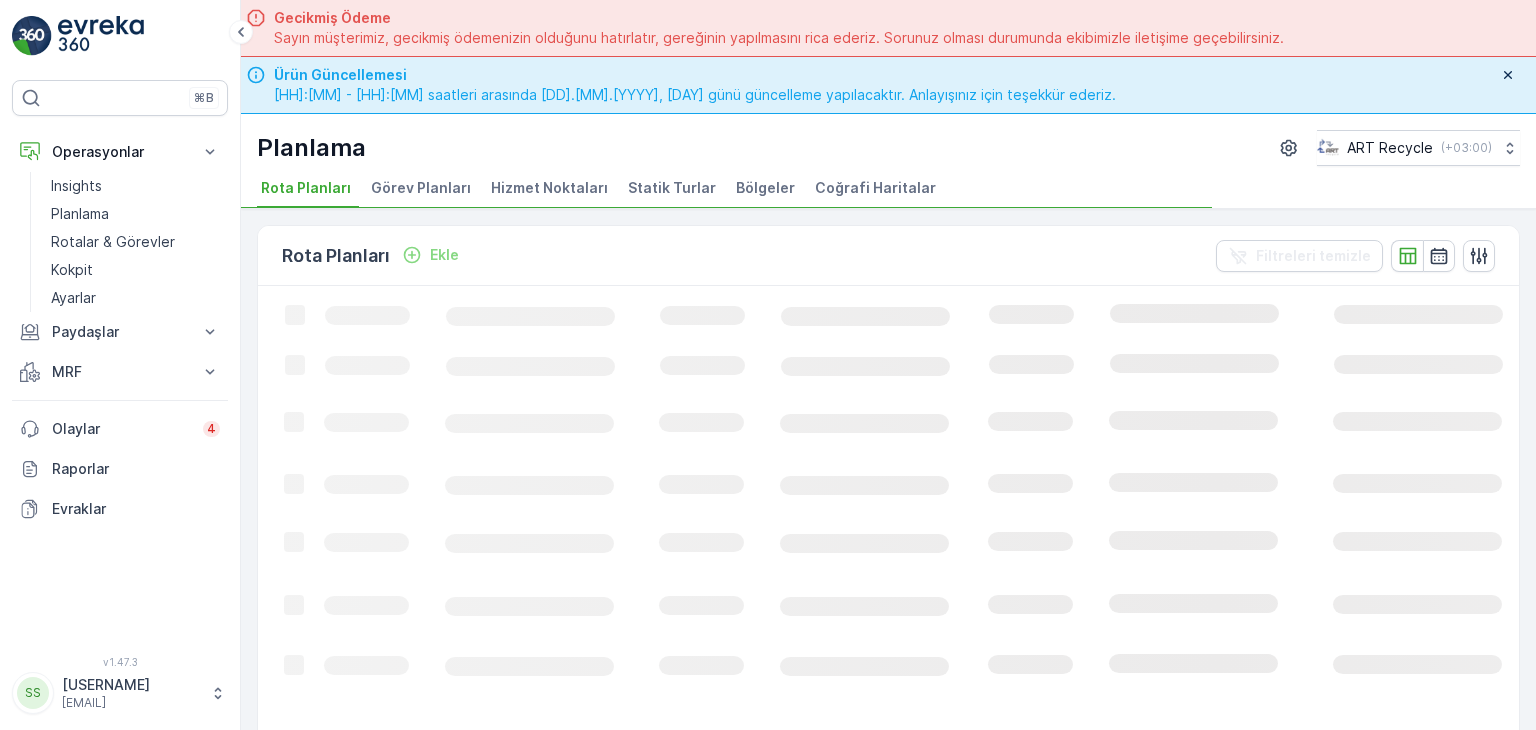 click on "Hizmet Noktaları" at bounding box center [549, 188] 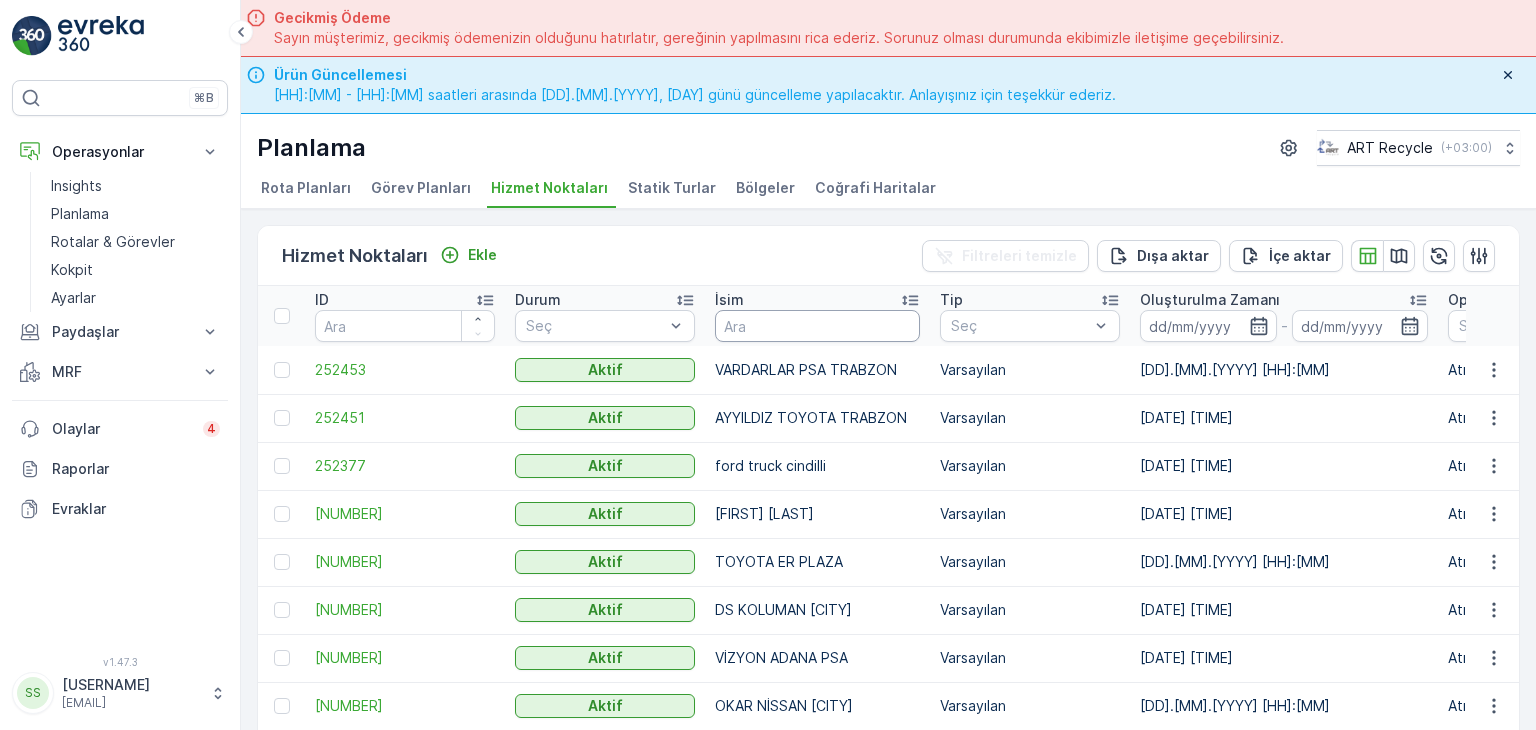click at bounding box center [817, 326] 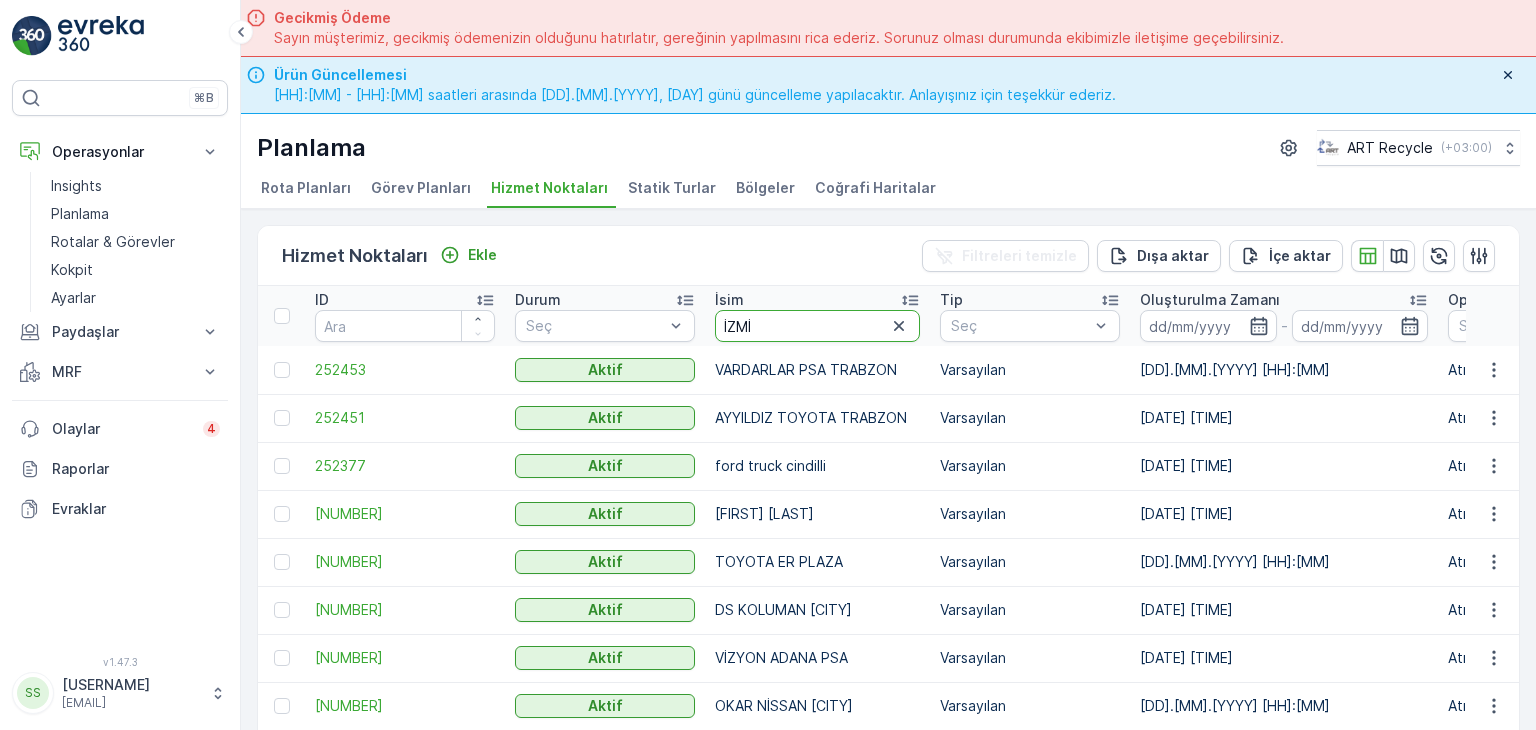 type on "[CITY]" 